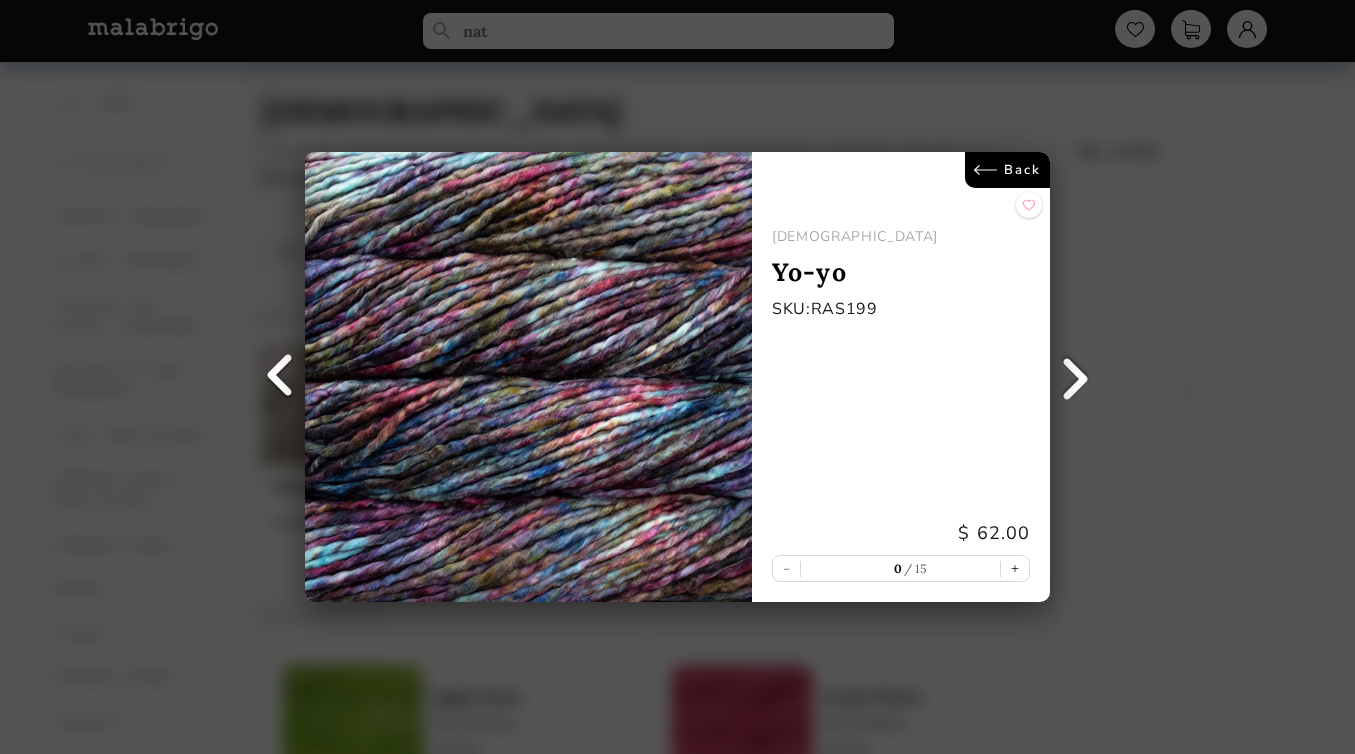 scroll, scrollTop: 1100, scrollLeft: 0, axis: vertical 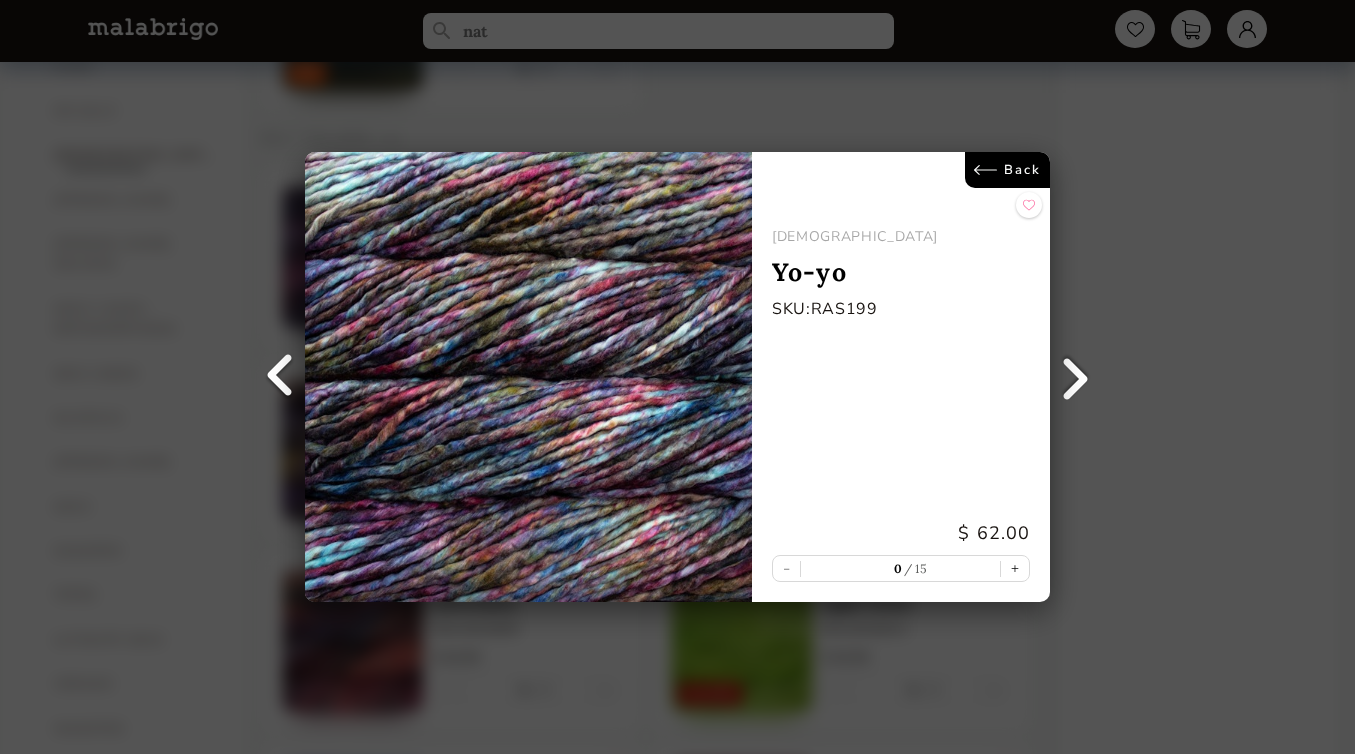 click on "Back" at bounding box center [1007, 170] 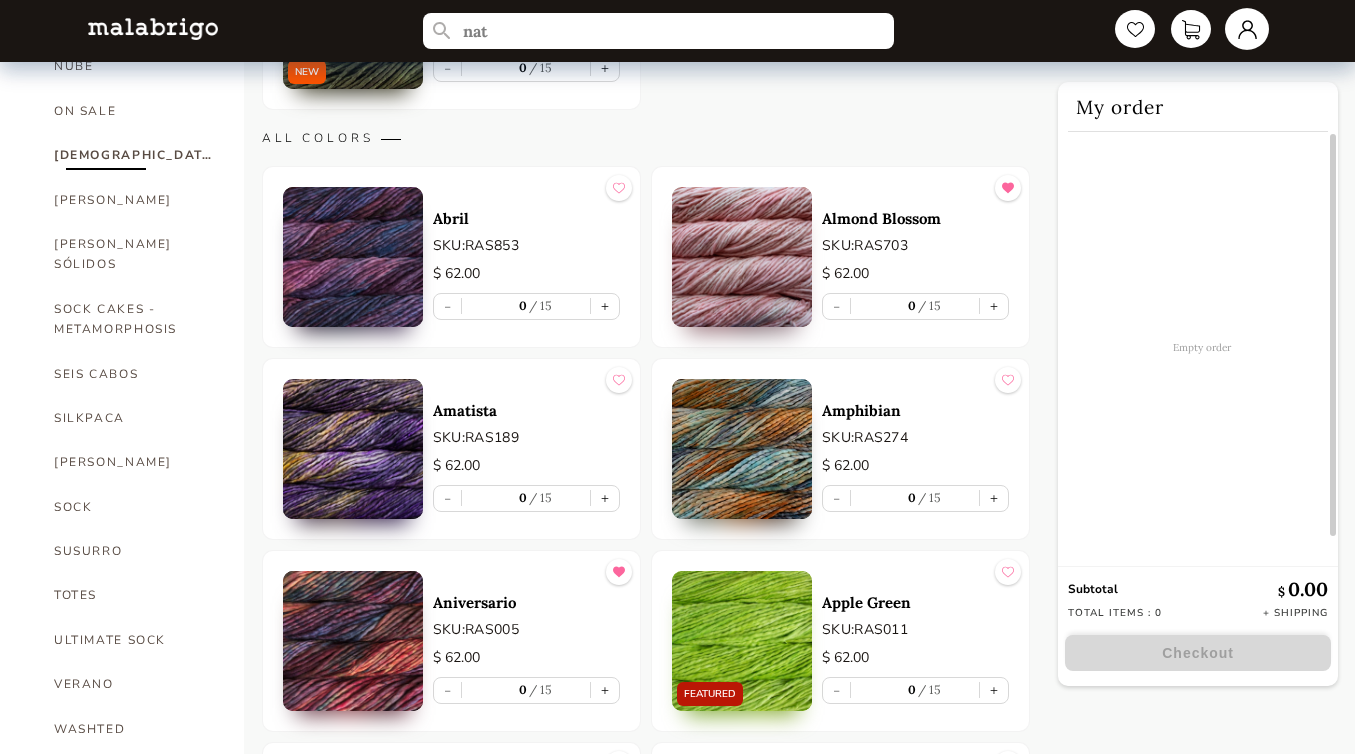 click at bounding box center (1247, 29) 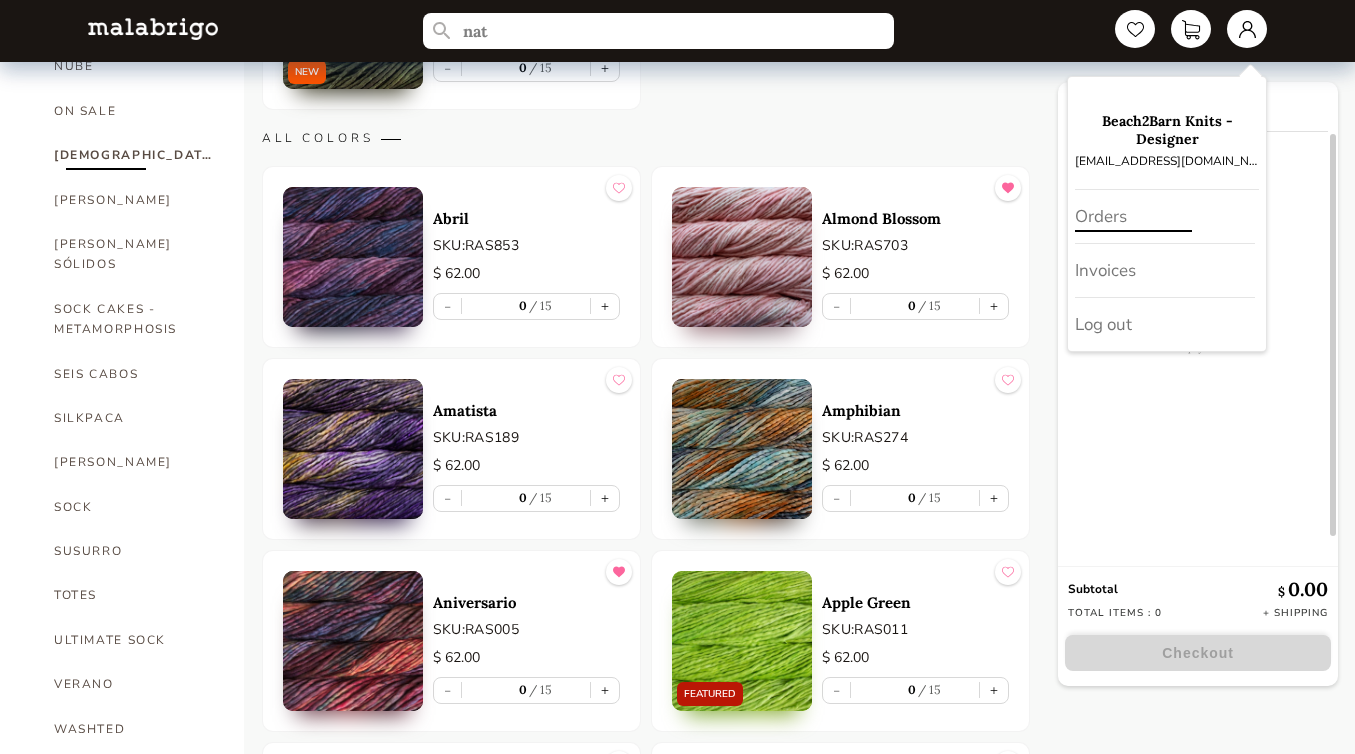 click on "Orders" at bounding box center [1165, 217] 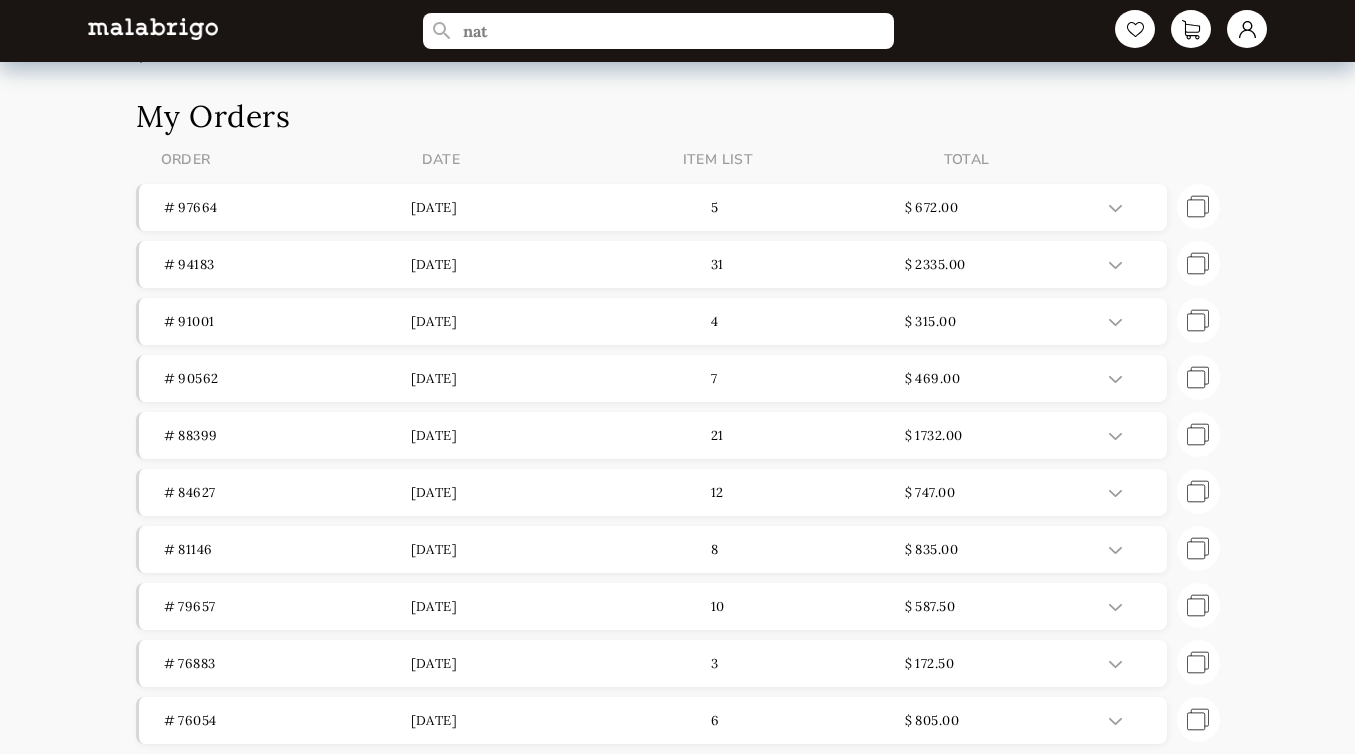 scroll, scrollTop: 39, scrollLeft: 0, axis: vertical 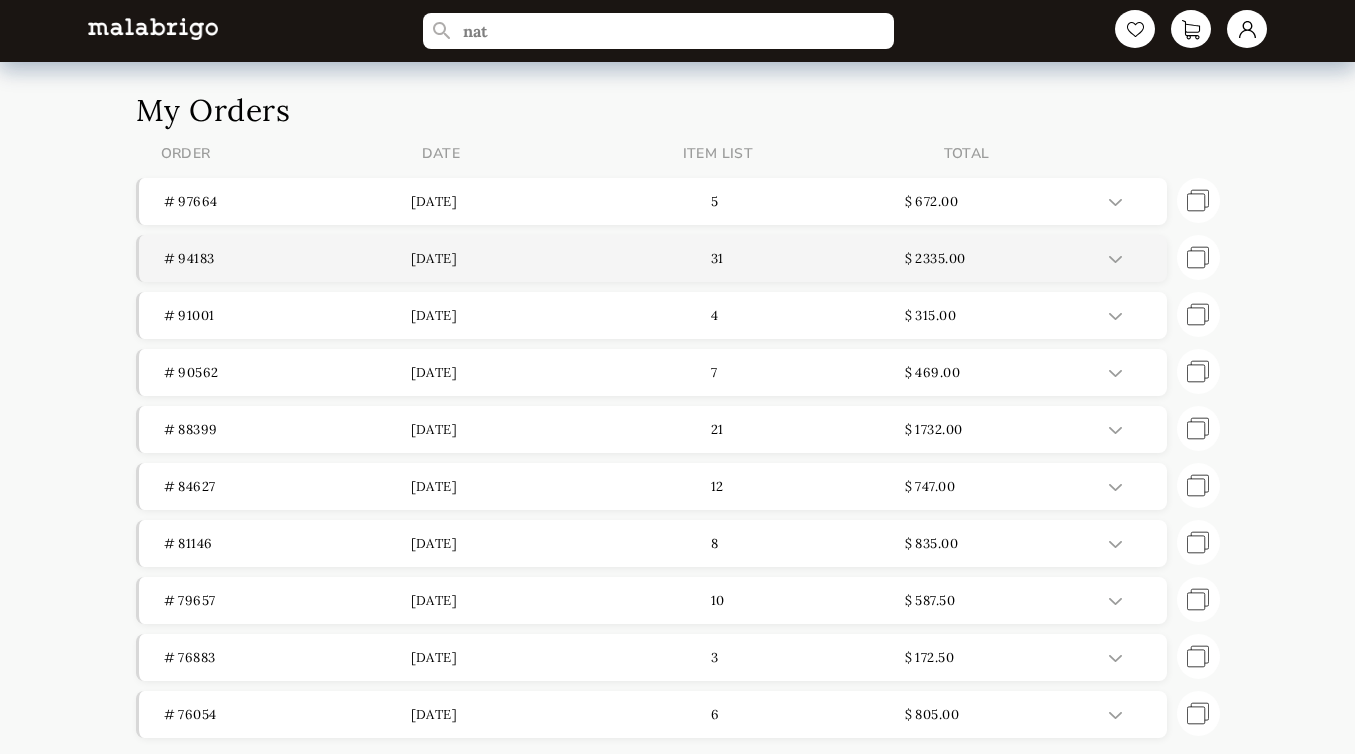 click on "[DATE]" at bounding box center (534, 258) 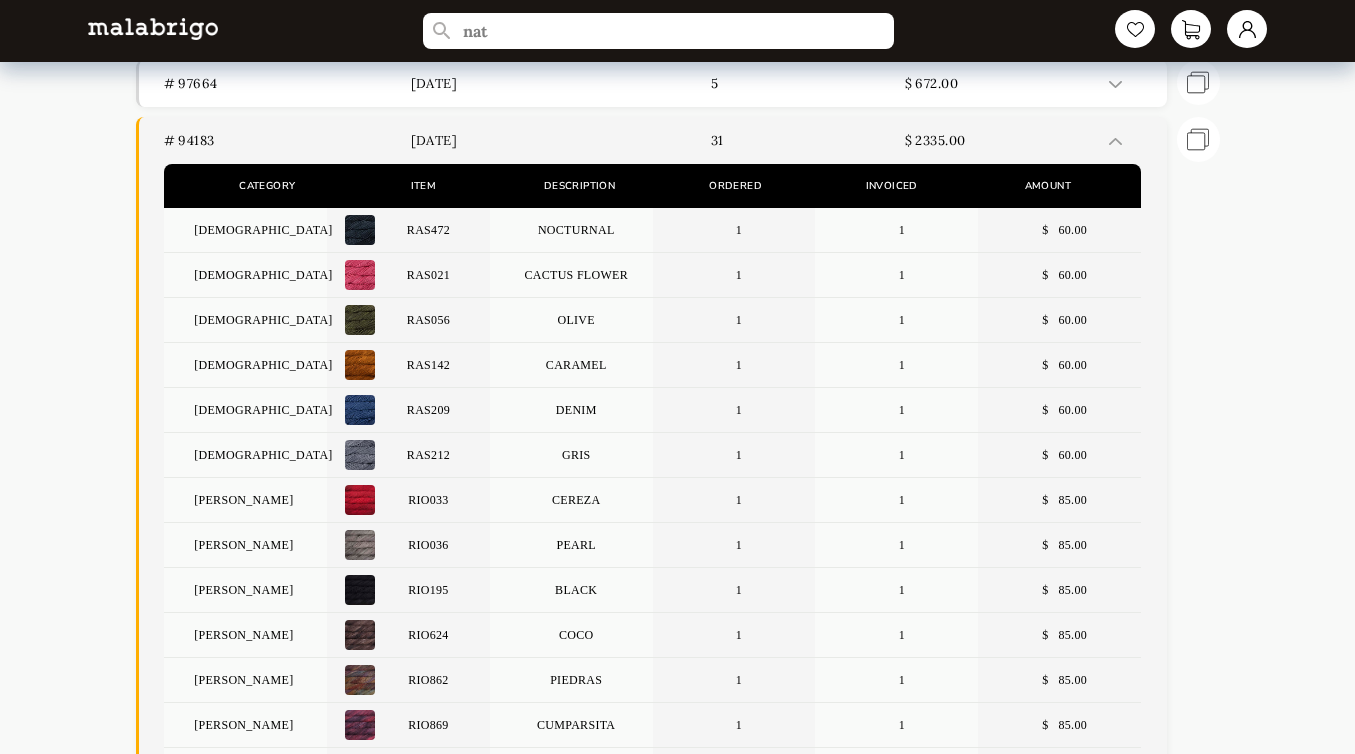 scroll, scrollTop: 0, scrollLeft: 0, axis: both 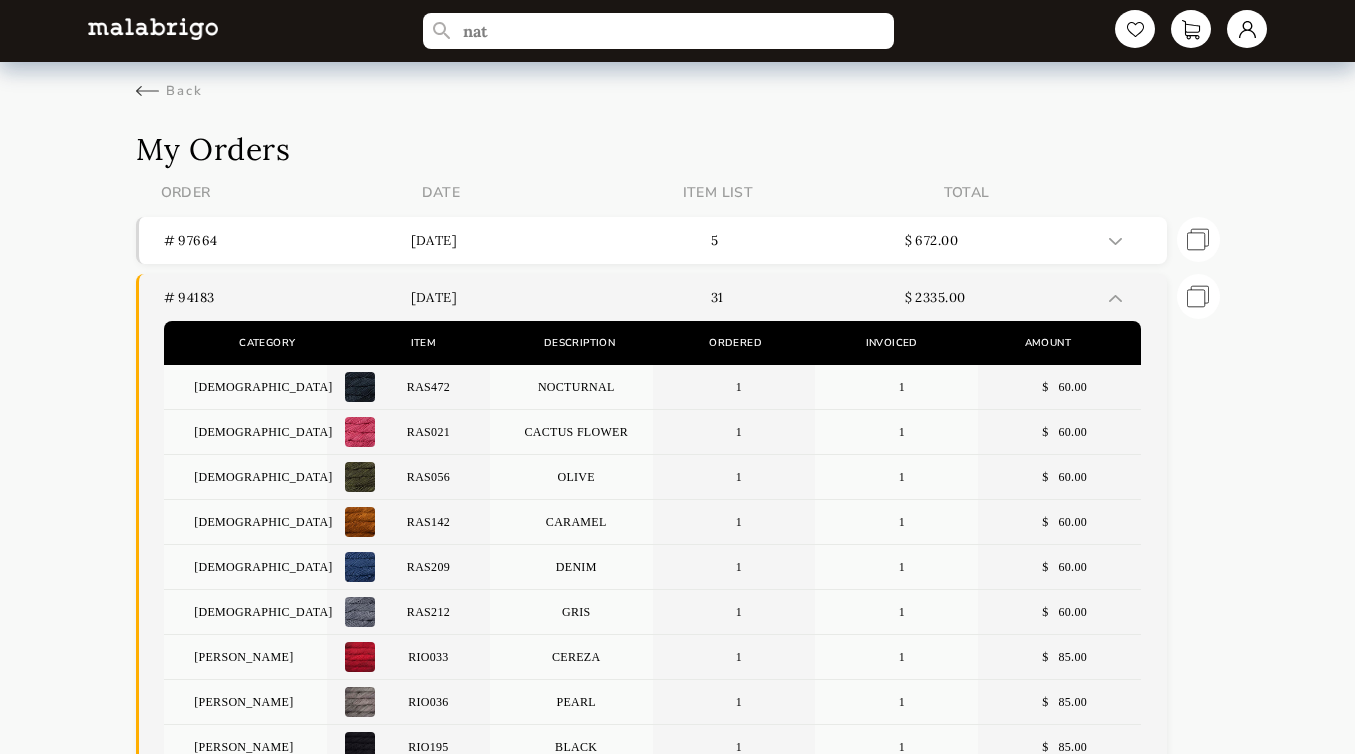 click at bounding box center [1115, 298] 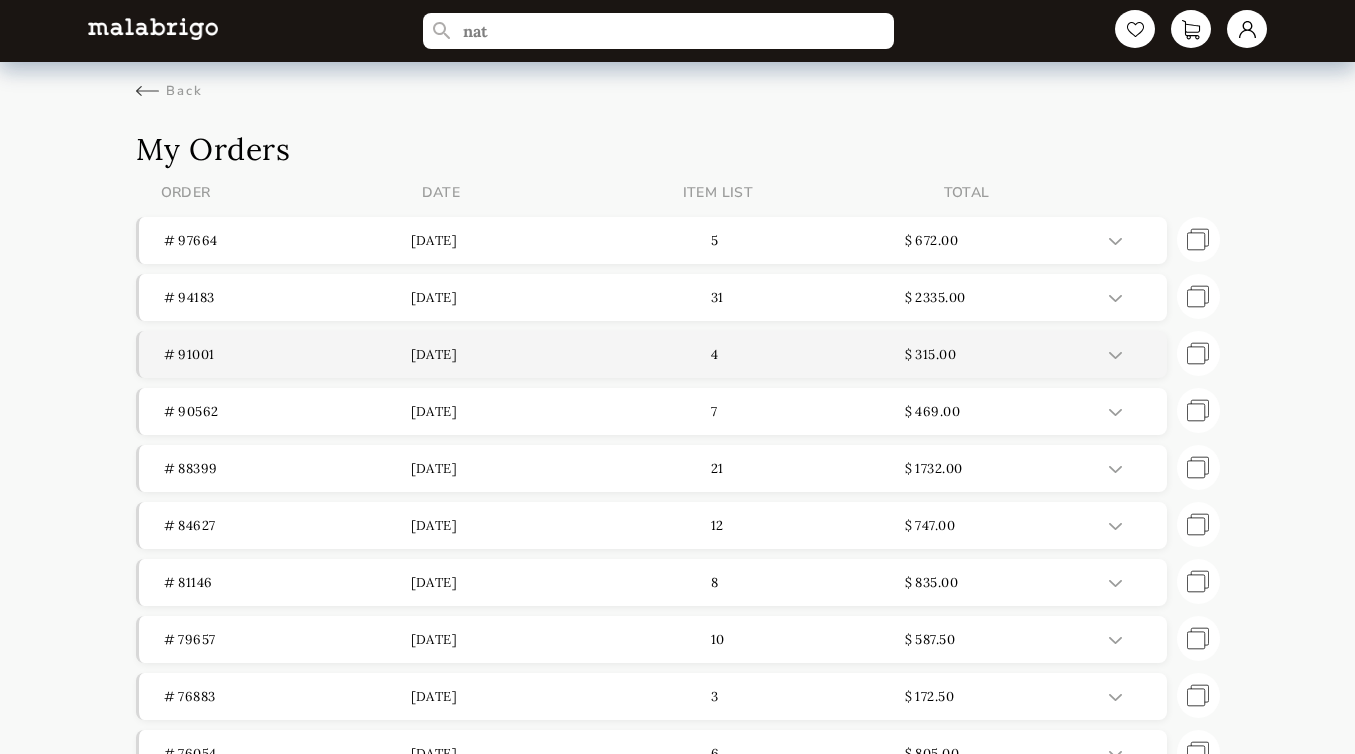 click on "# 91001" at bounding box center (287, 354) 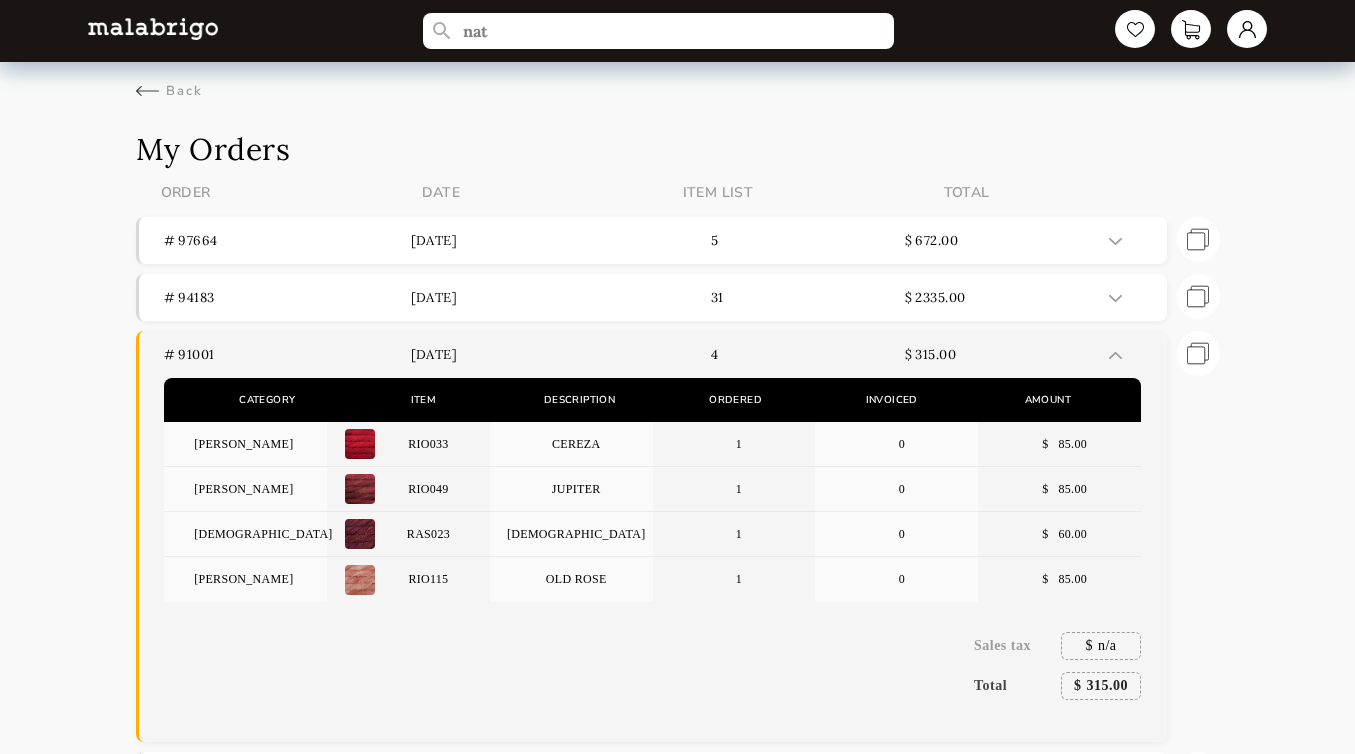 click at bounding box center (1115, 355) 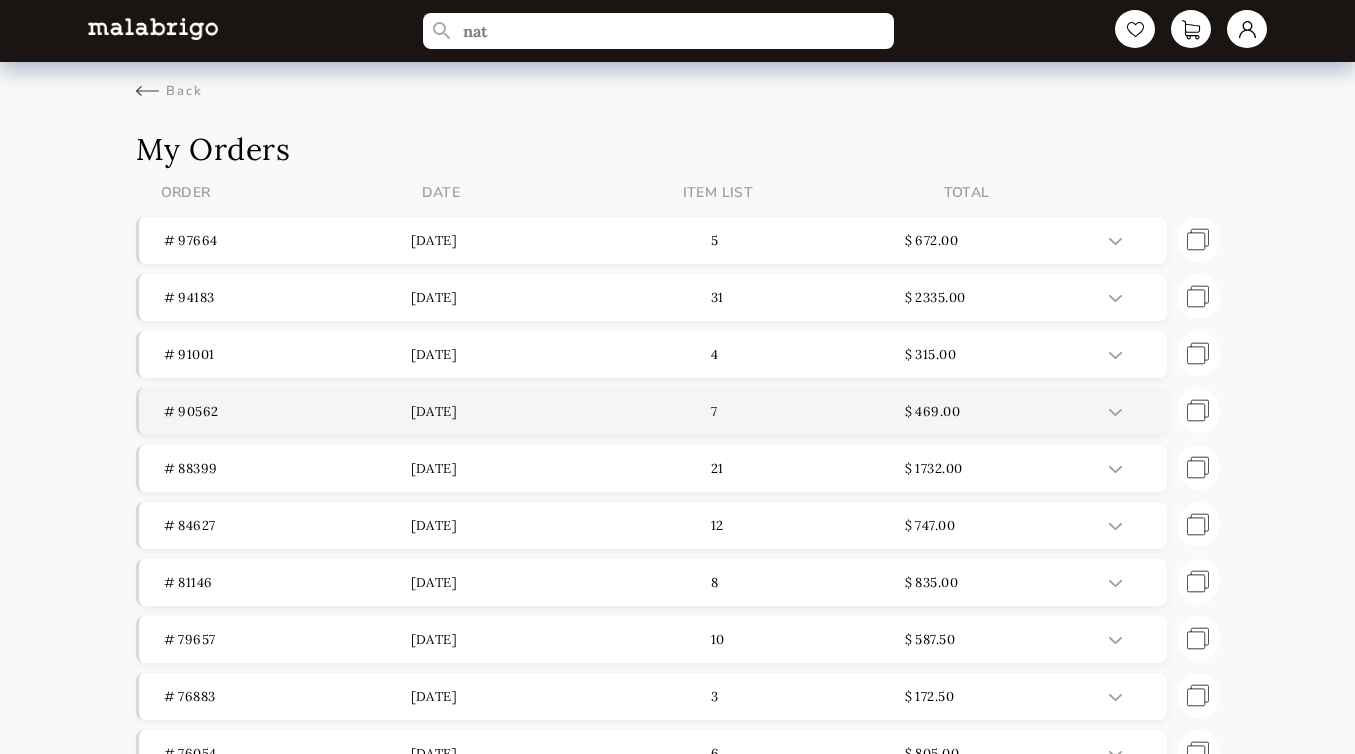 click on "# 90562" at bounding box center (287, 411) 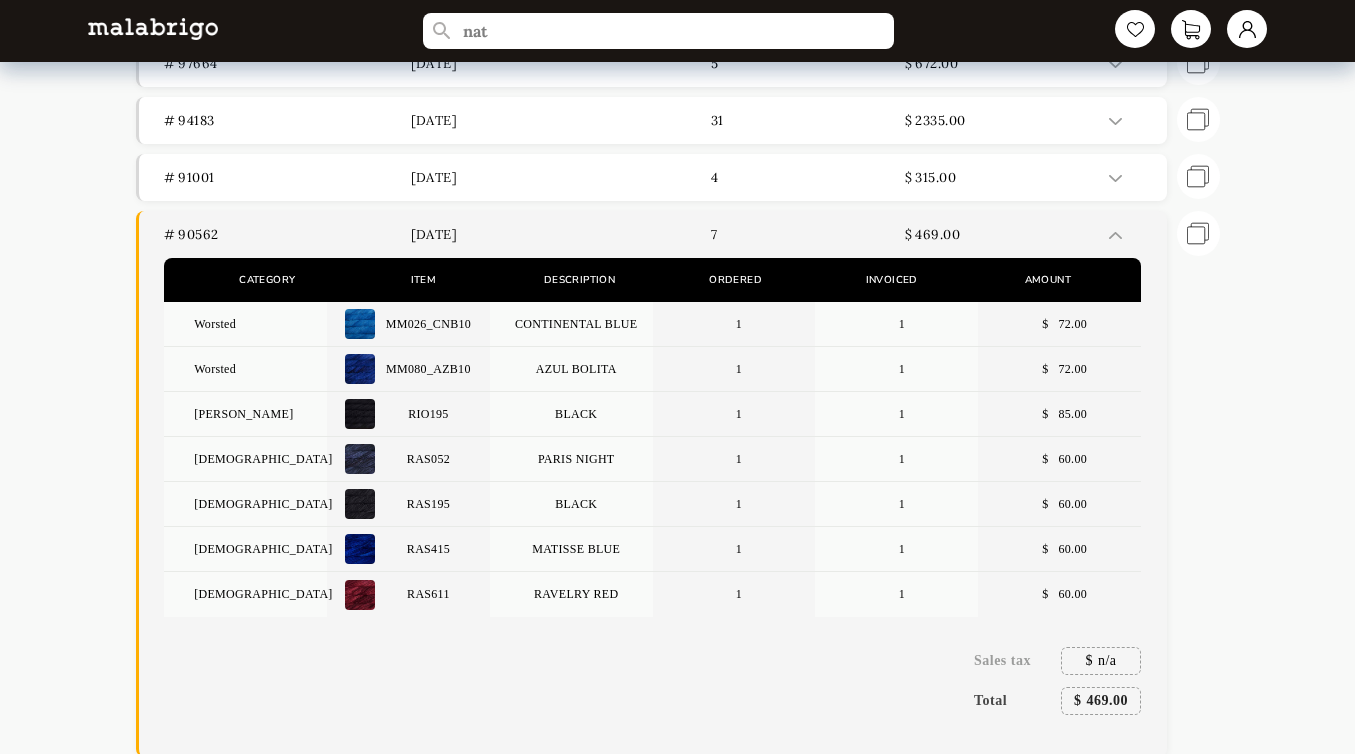 scroll, scrollTop: 179, scrollLeft: 0, axis: vertical 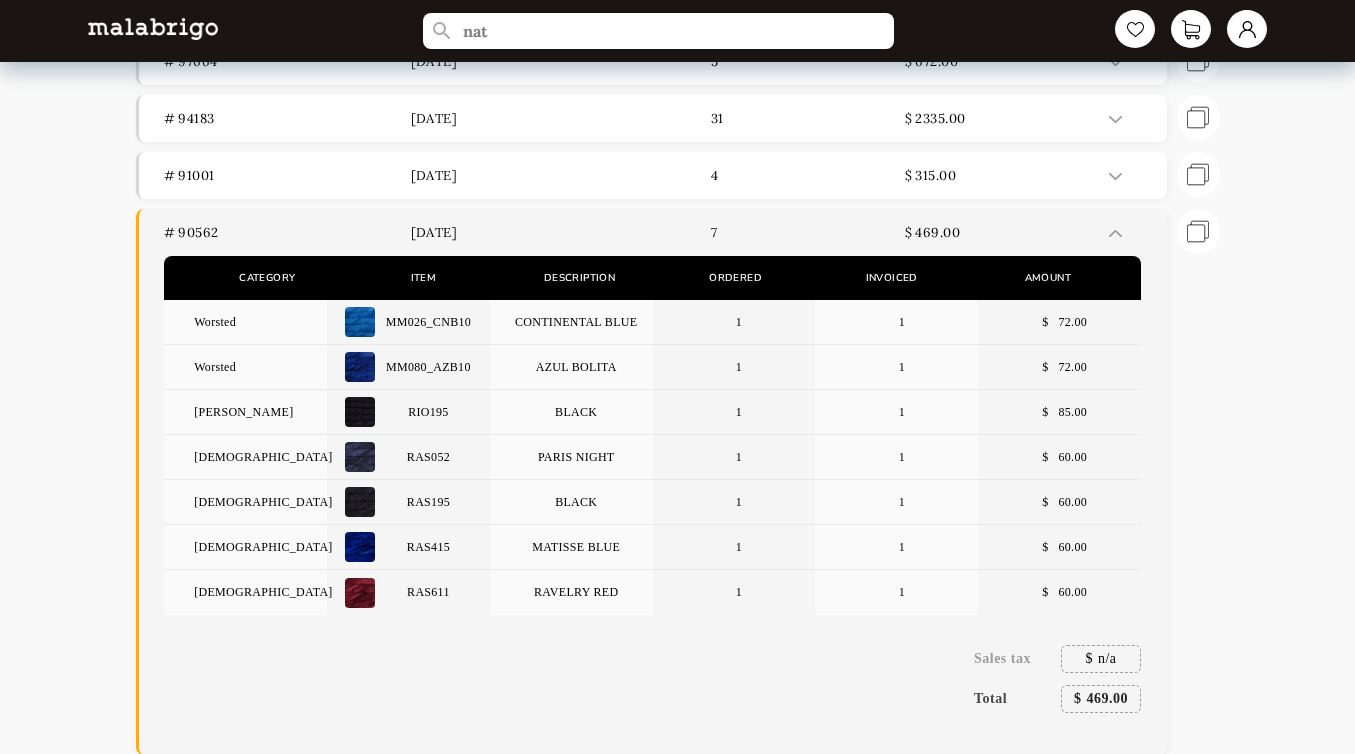 click at bounding box center [1130, 232] 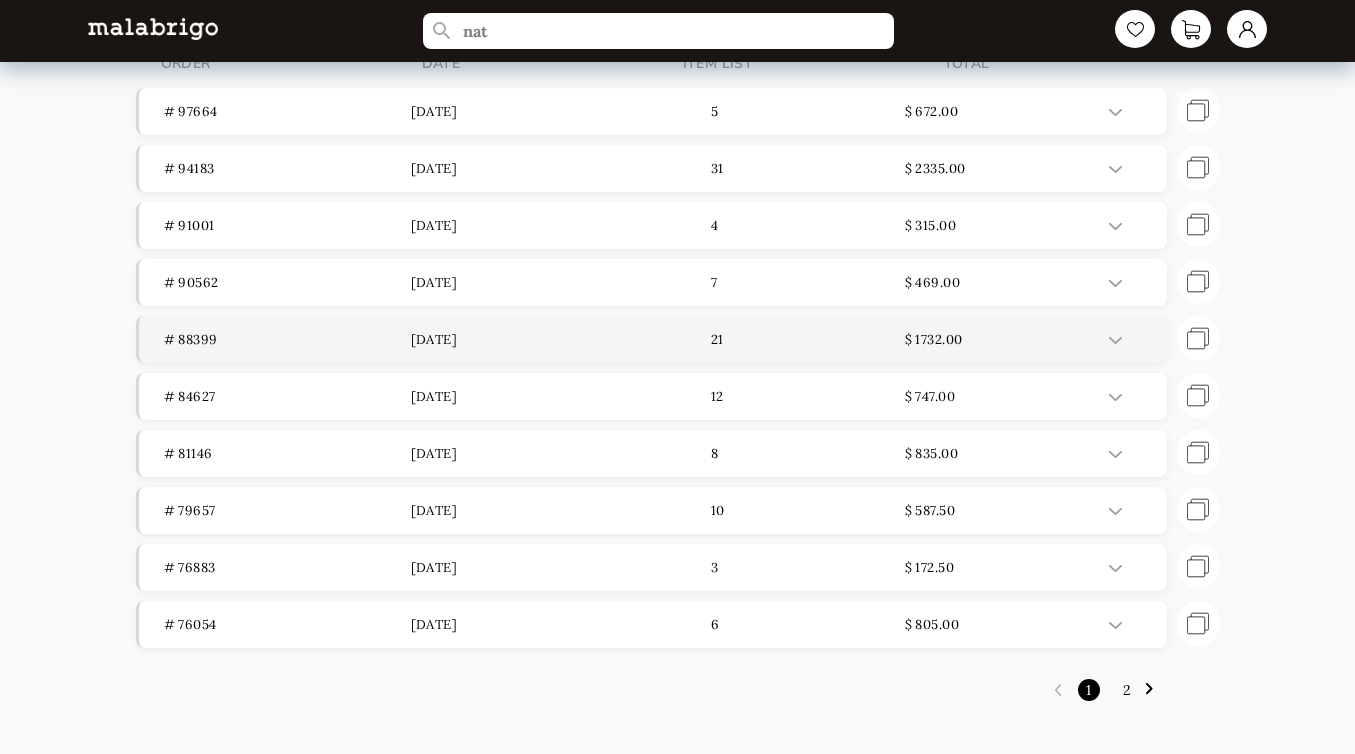 click on "[DATE]" at bounding box center [534, 339] 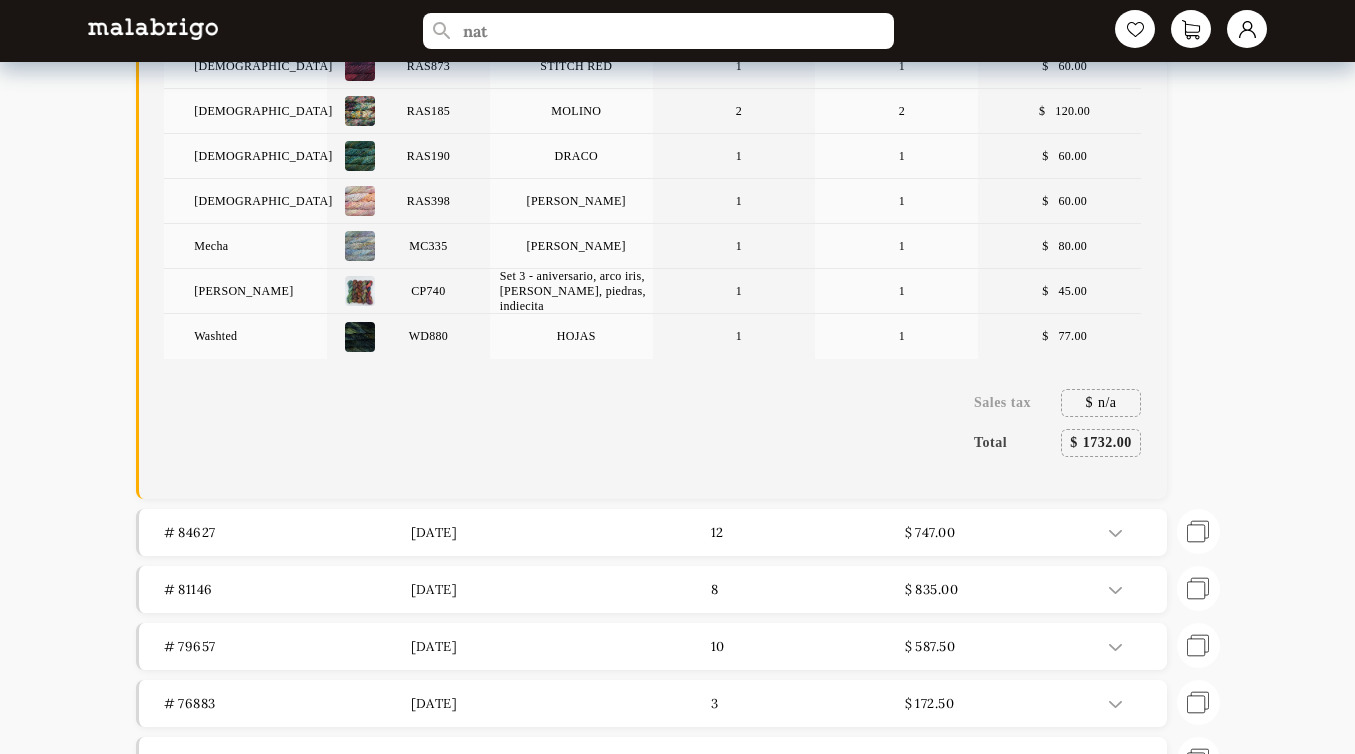 scroll, scrollTop: 1206, scrollLeft: 0, axis: vertical 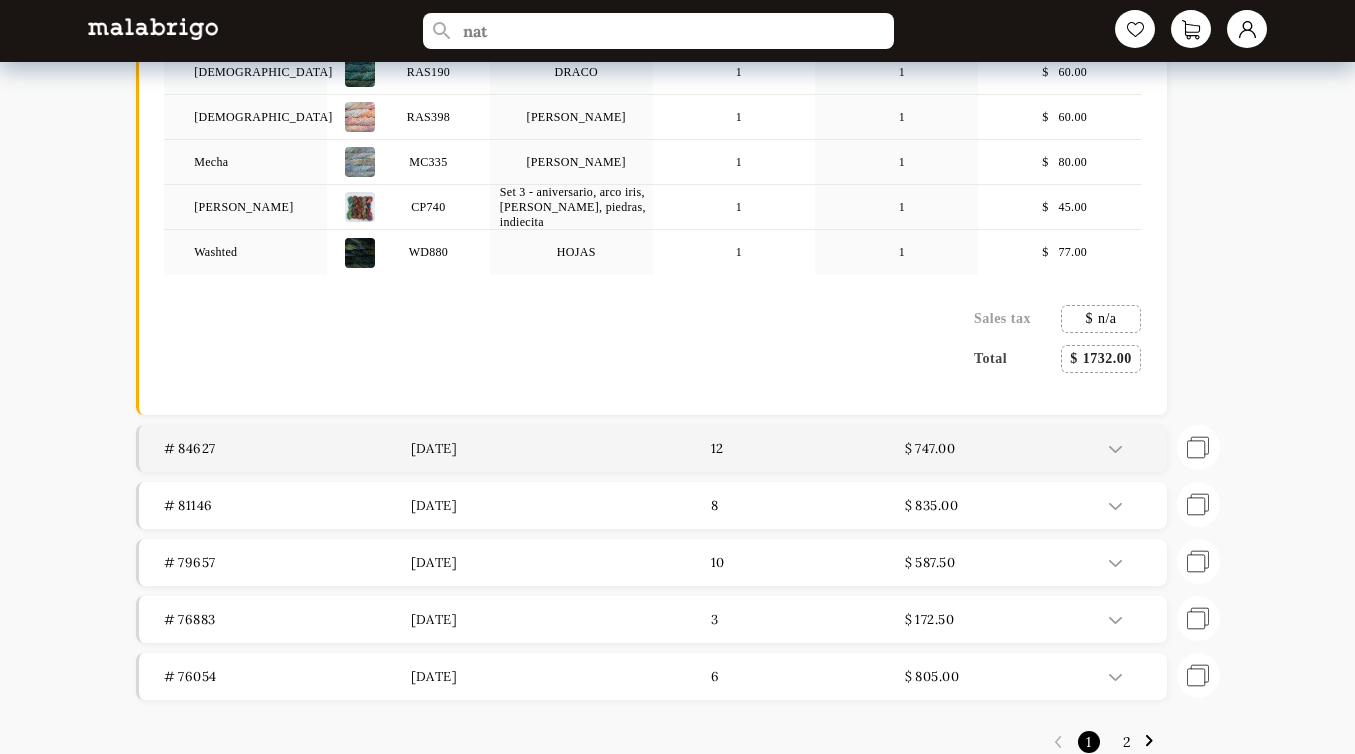 click on "# 84627" at bounding box center (287, 448) 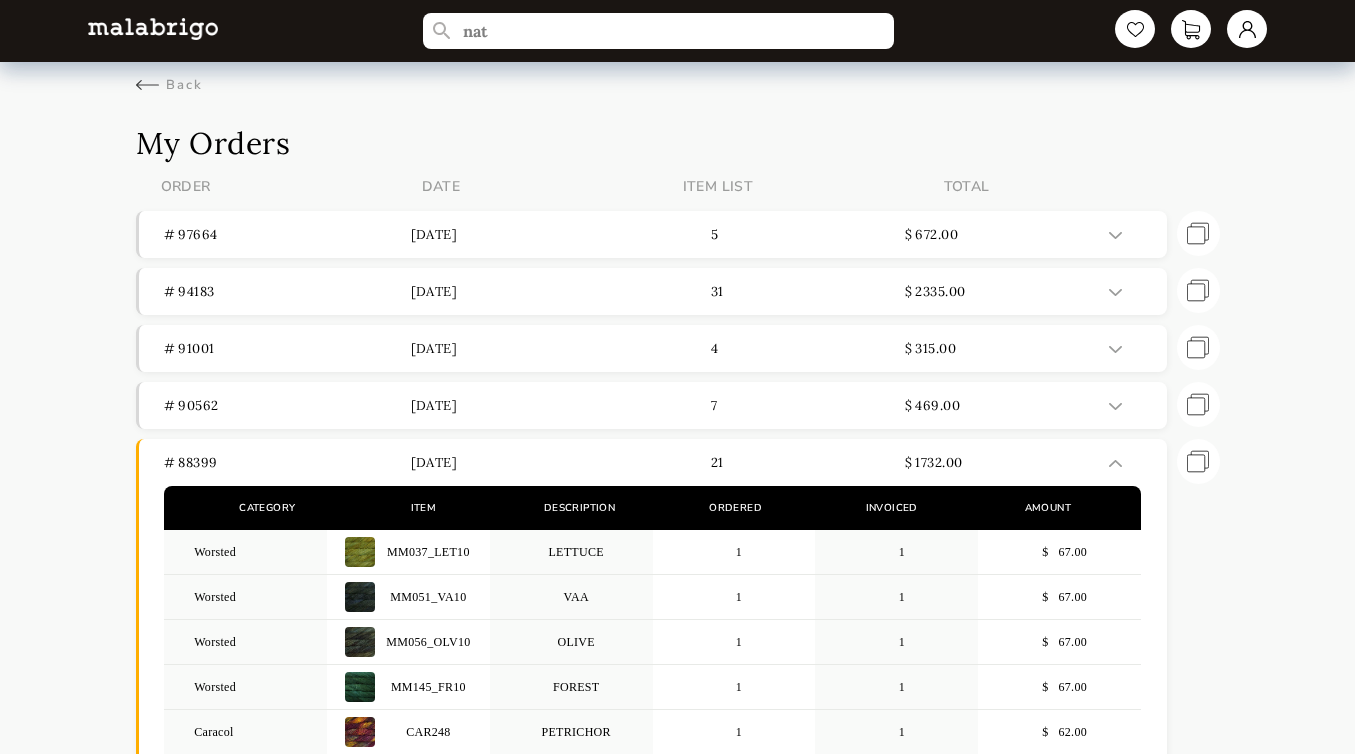 scroll, scrollTop: 0, scrollLeft: 0, axis: both 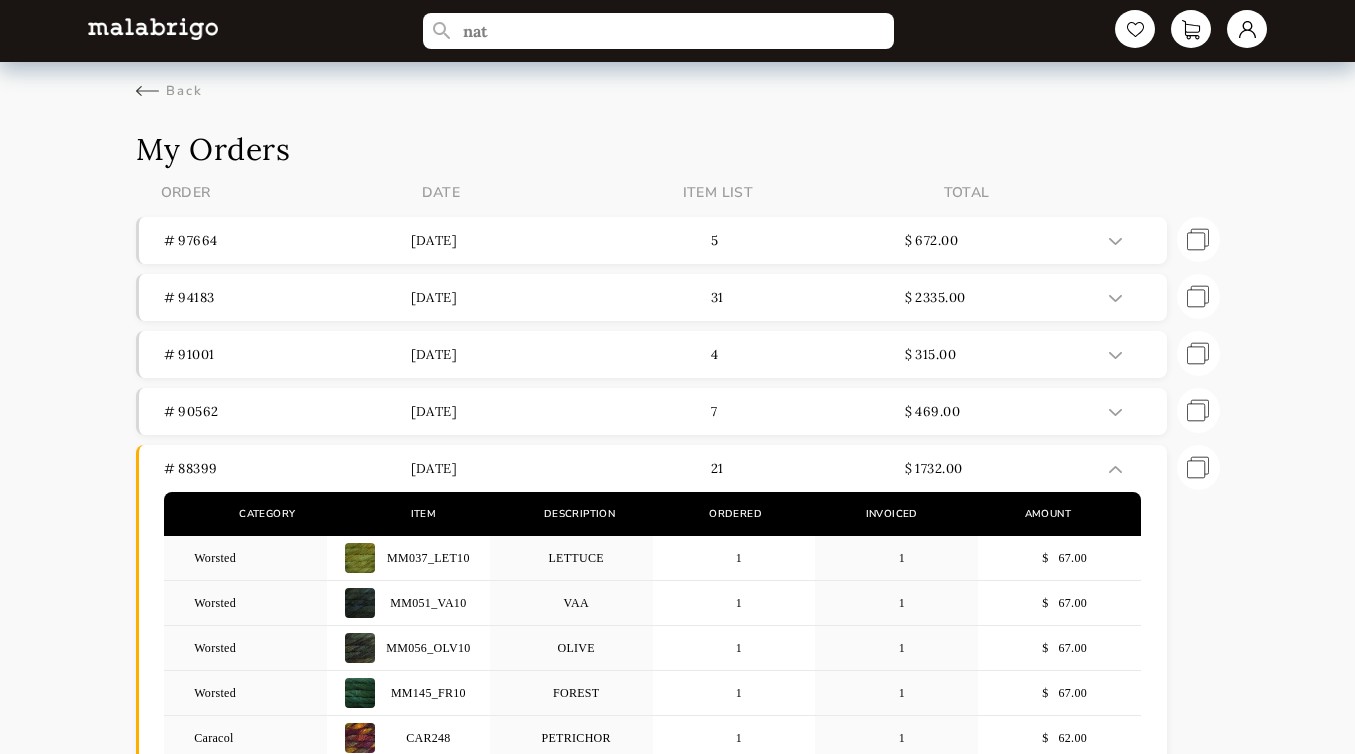 click on "My Orders ORDER DATE ITEM LIST TOTAL # 97664 [DATE] 5 $ 672.00 Category Item Description Ordered Invoiced Amount [PERSON_NAME] RIO150 AZUL PROFUNDO 1 1 $   88.00 Rasta RAS023 PAGODA 2 2 $   124.00 Rasta RAS696 WHOLE GRAIN 1 1 $   62.00 Rasta RAS398 [PERSON_NAME] 5 5 $   310.00 [PERSON_NAME] - NEW 1 0 $   88.00 Sales tax $ n/a Total $ 672.00 Repeat order # 94183 [DATE] 31 $ 2335.00 Category Item Description Ordered Invoiced Amount Rasta RAS472 NOCTURNAL 1 1 $   60.00 Rasta RAS021 CACTUS FLOWER 1 1 $   60.00 Rasta RAS056 OLIVE 1 1 $   60.00 Rasta RAS142 CARAMEL 1 1 $   60.00 Rasta RAS209 DENIM 1 1 $   60.00 Rasta RAS212 GRIS 1 1 $   60.00 [PERSON_NAME] RIO033 CEREZA 1 1 $   85.00 [PERSON_NAME] RIO036 PEARL 1 1 $   85.00 [PERSON_NAME] RIO195 BLACK 1 1 $   85.00 [PERSON_NAME][GEOGRAPHIC_DATA] 1 1 $   85.00 [PERSON_NAME][GEOGRAPHIC_DATA] 1 1 $   85.00 [PERSON_NAME] RIO869 CUMPARSITA 1 1 $   85.00 [PERSON_NAME] RIO896 LIVING CORAL 1 1 $   85.00 Rasta RAS063 NATURAL 2 2 $   120.00 Rasta RAS150 AZUL PROFUNDO 1 1 $   60.00 Rasta RAS429 CAPE COD GRAY 1 1 $   60.00 Rasta RAS611 RAVELRY RED 2 2 $" at bounding box center [678, 1392] 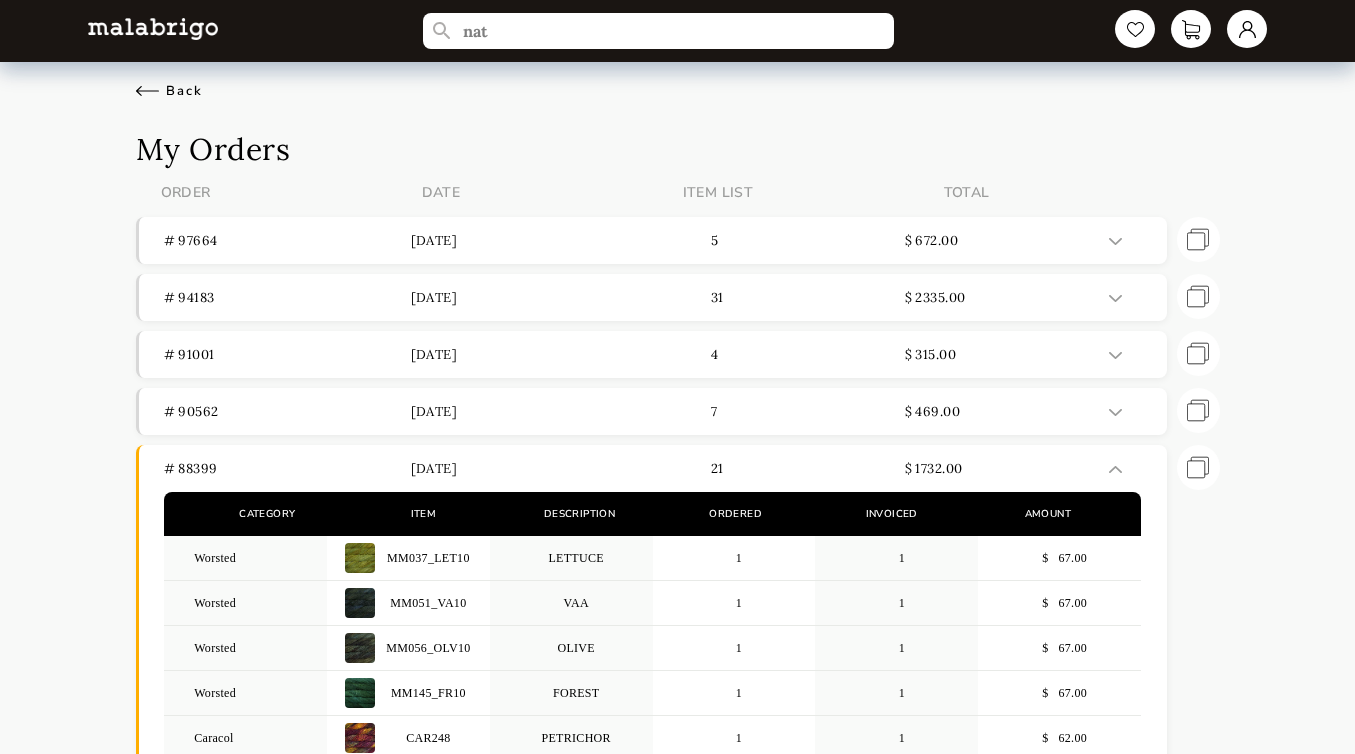 click on "Back" at bounding box center [169, 91] 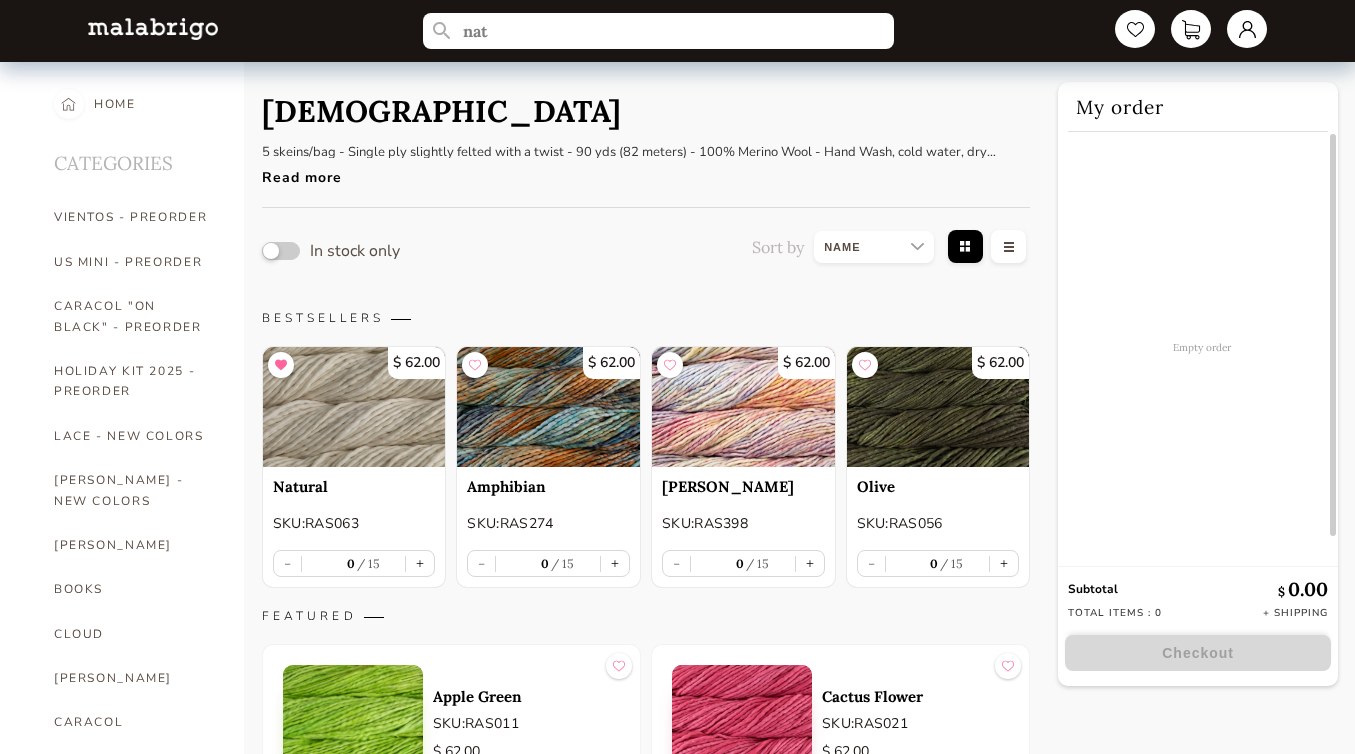 scroll, scrollTop: 1100, scrollLeft: 0, axis: vertical 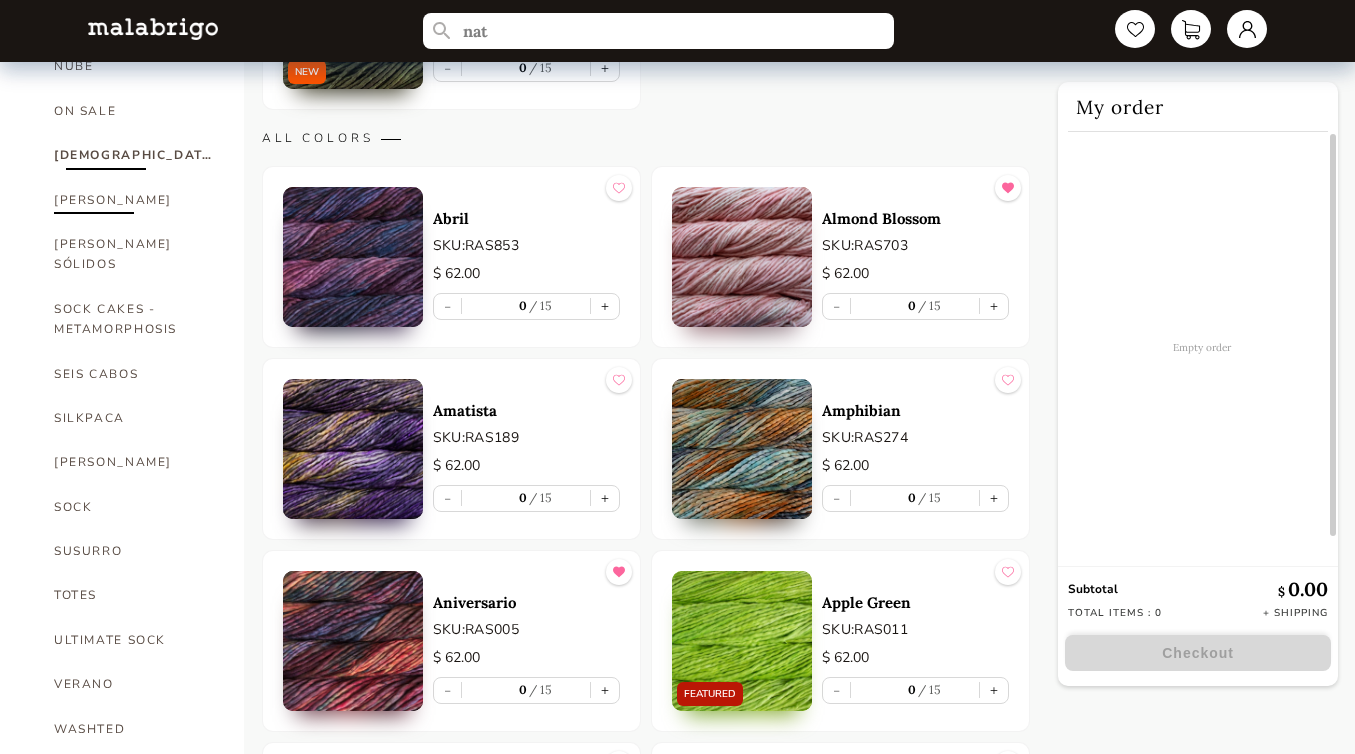 click on "[PERSON_NAME]" at bounding box center [134, 200] 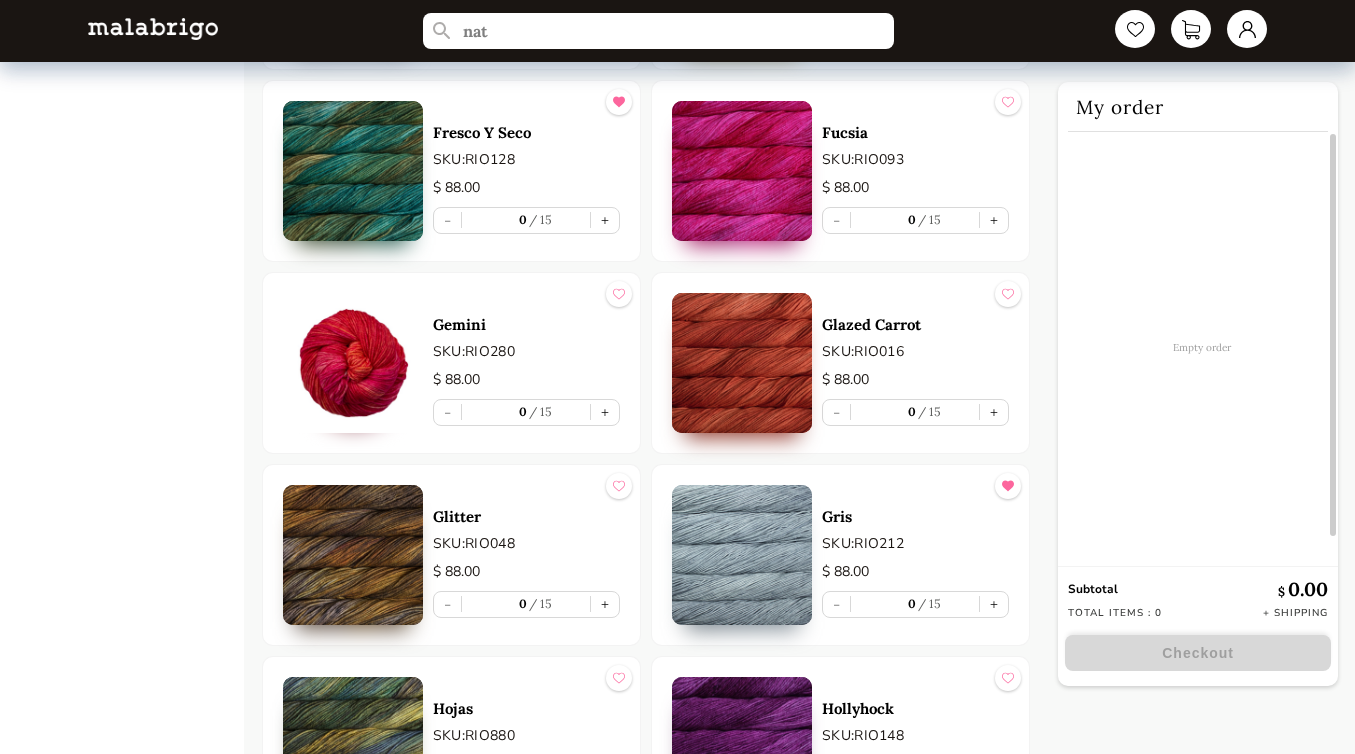 scroll, scrollTop: 4024, scrollLeft: 0, axis: vertical 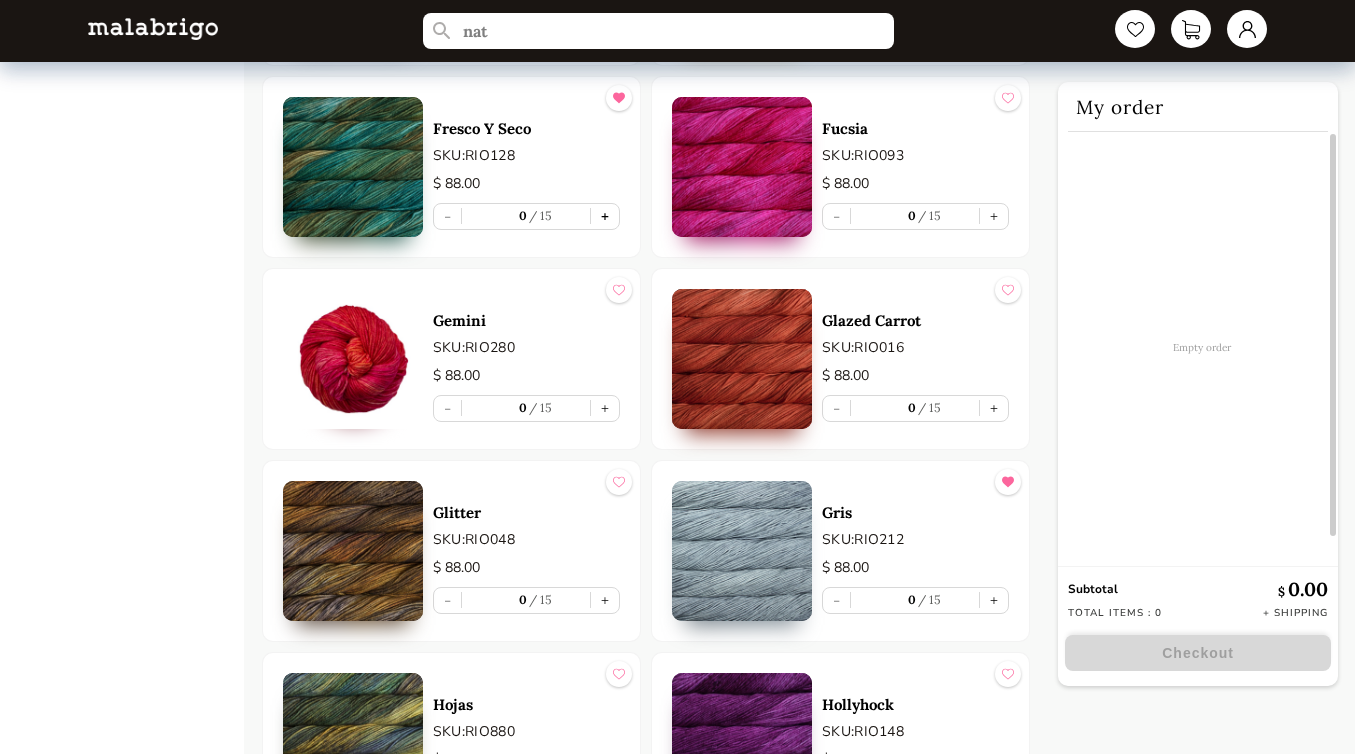 click on "+" at bounding box center [605, 216] 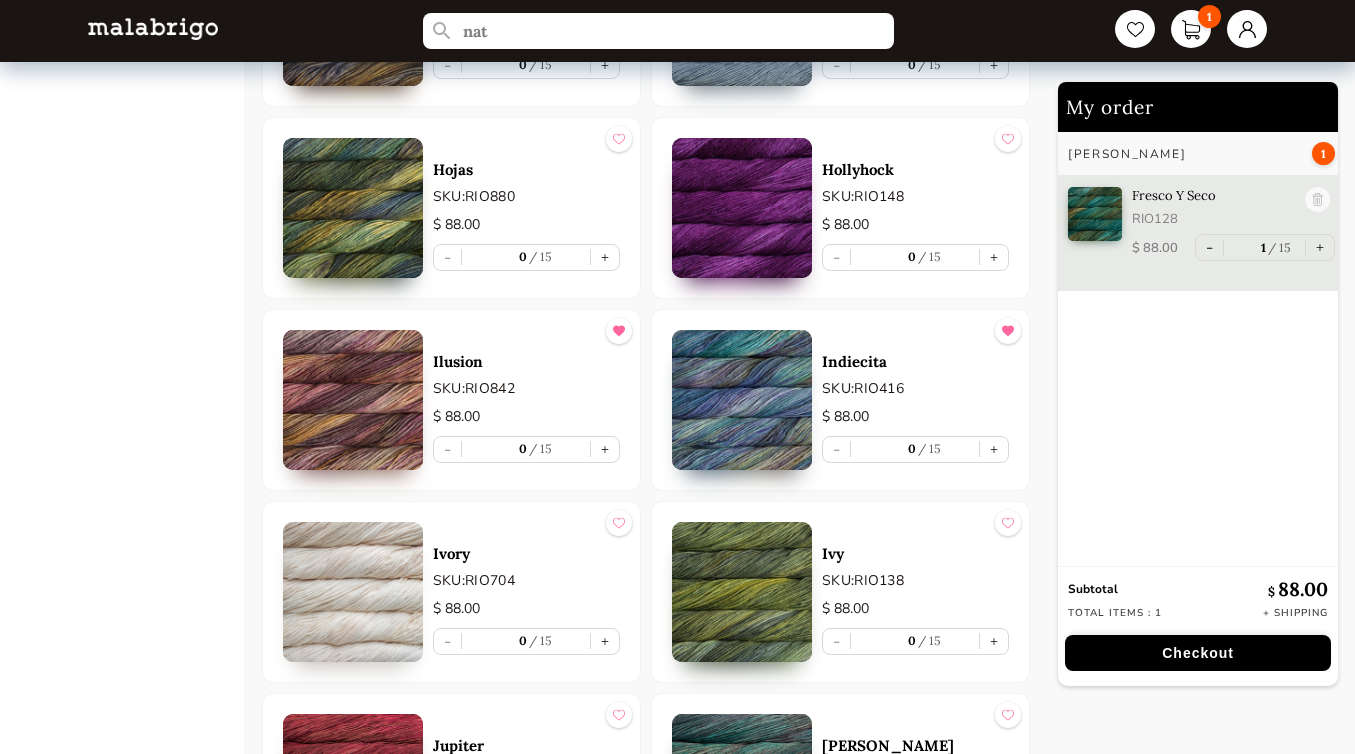scroll, scrollTop: 4563, scrollLeft: 0, axis: vertical 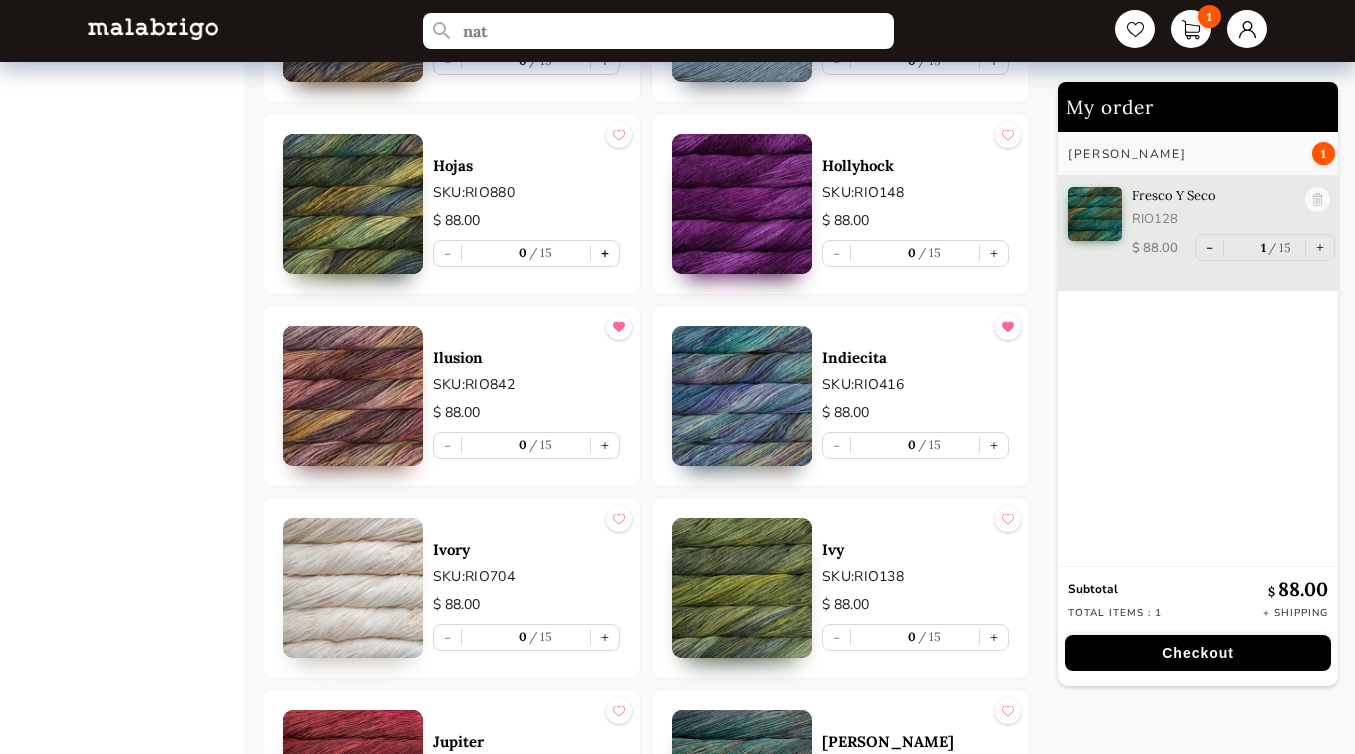click on "+" at bounding box center (605, 253) 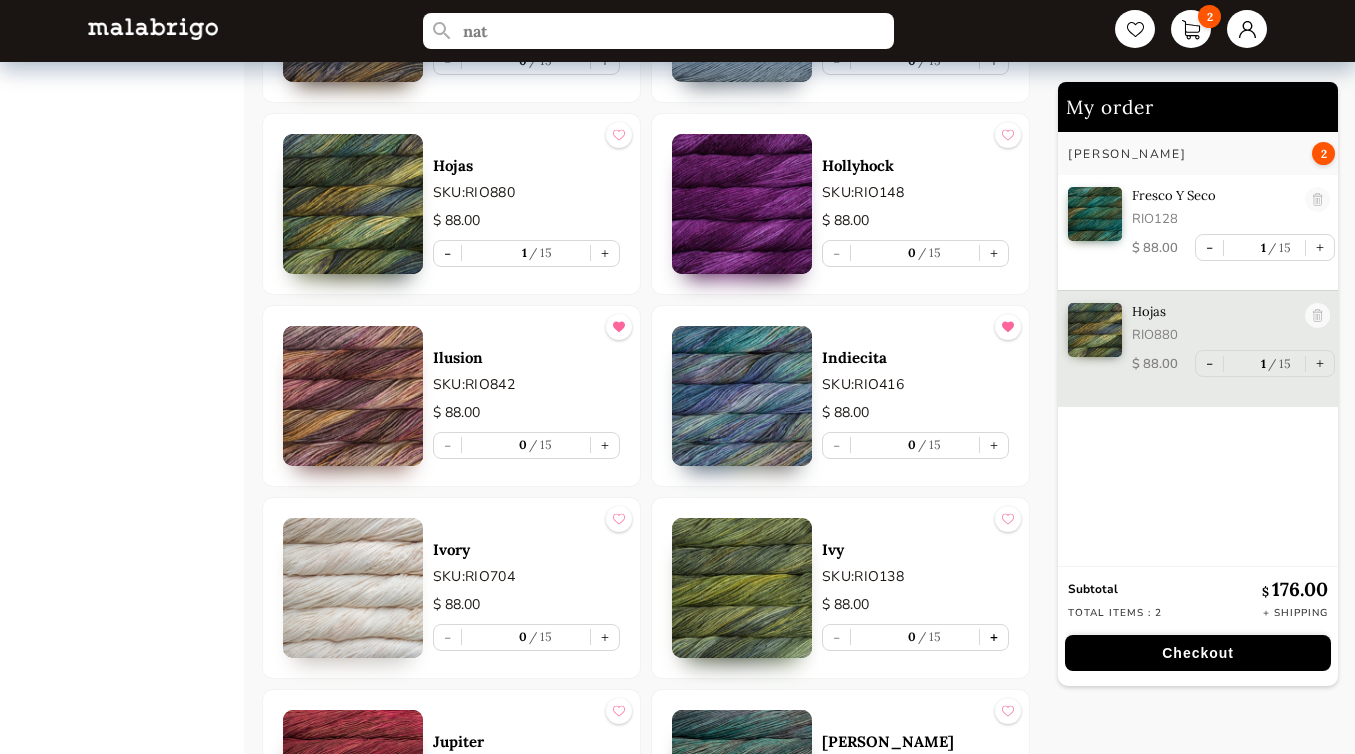 click on "+" at bounding box center (994, 637) 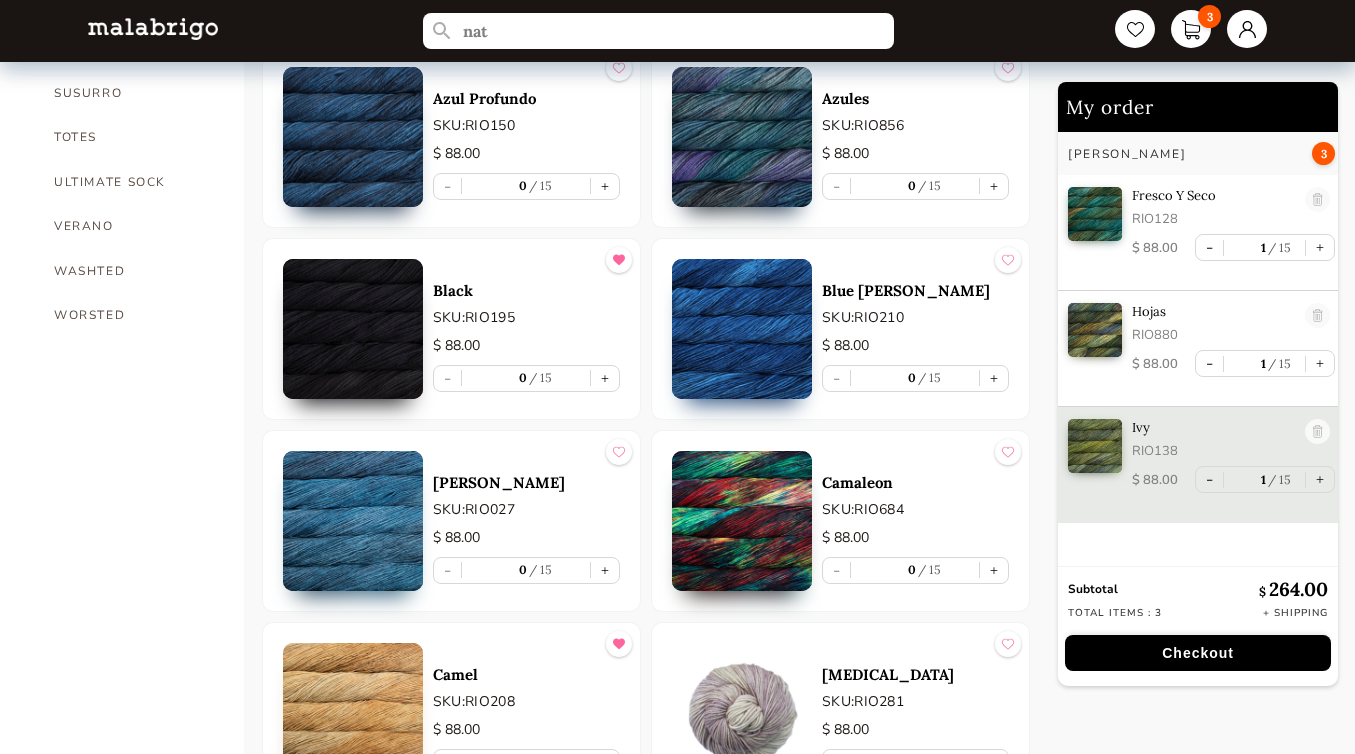 scroll, scrollTop: 1563, scrollLeft: 0, axis: vertical 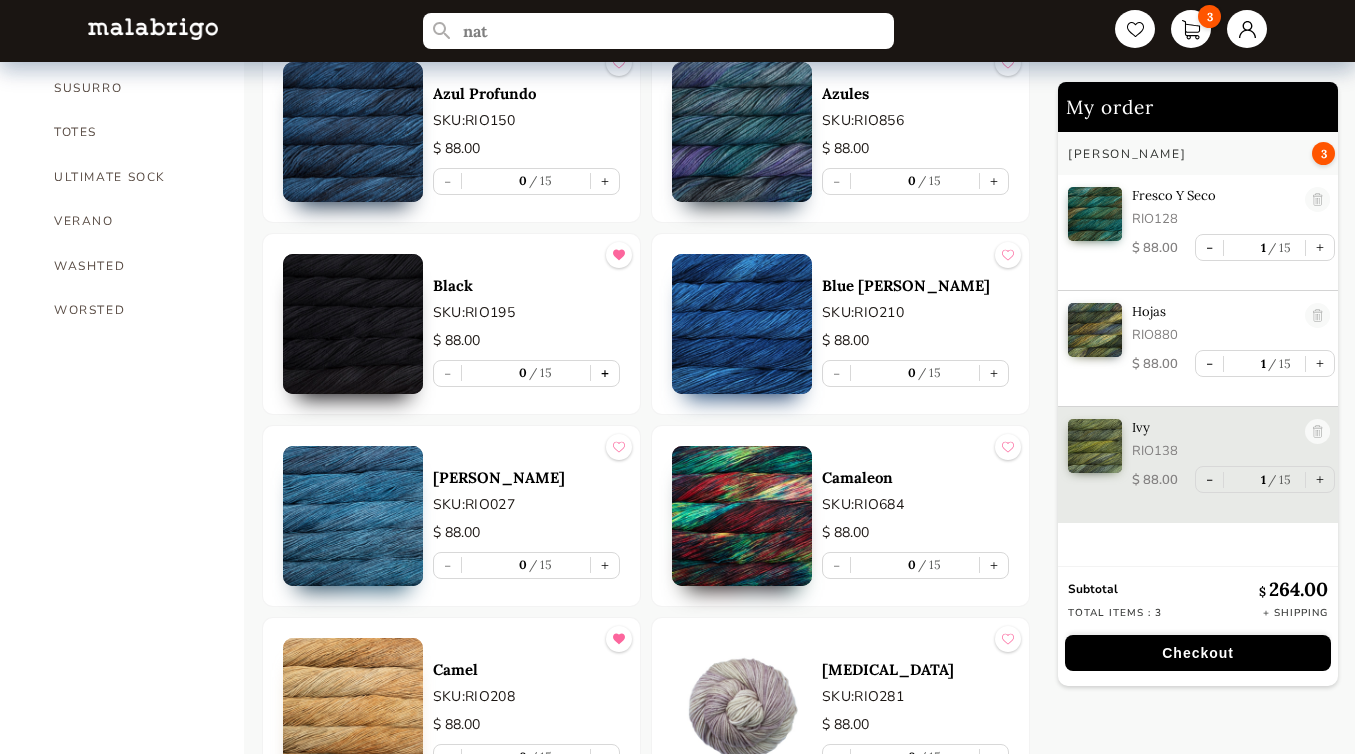 click on "+" at bounding box center [605, 373] 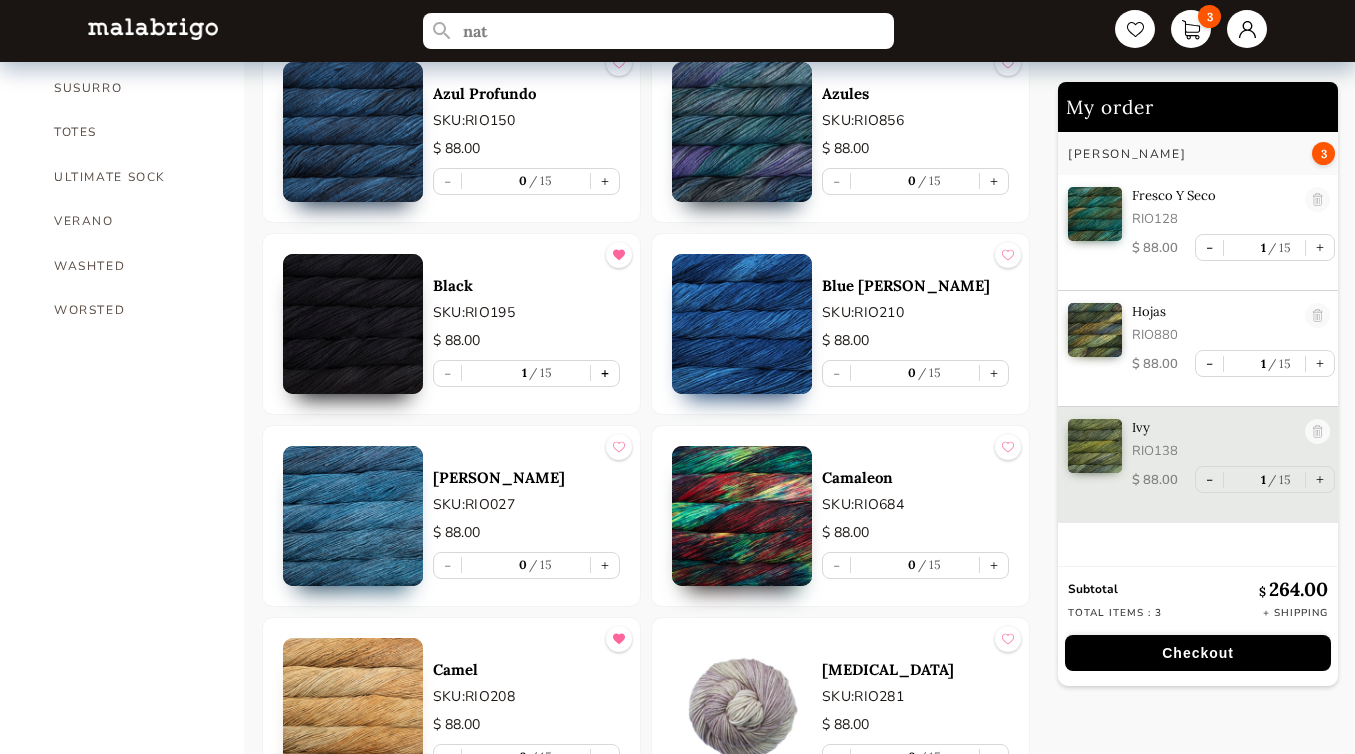 scroll, scrollTop: 40, scrollLeft: 0, axis: vertical 